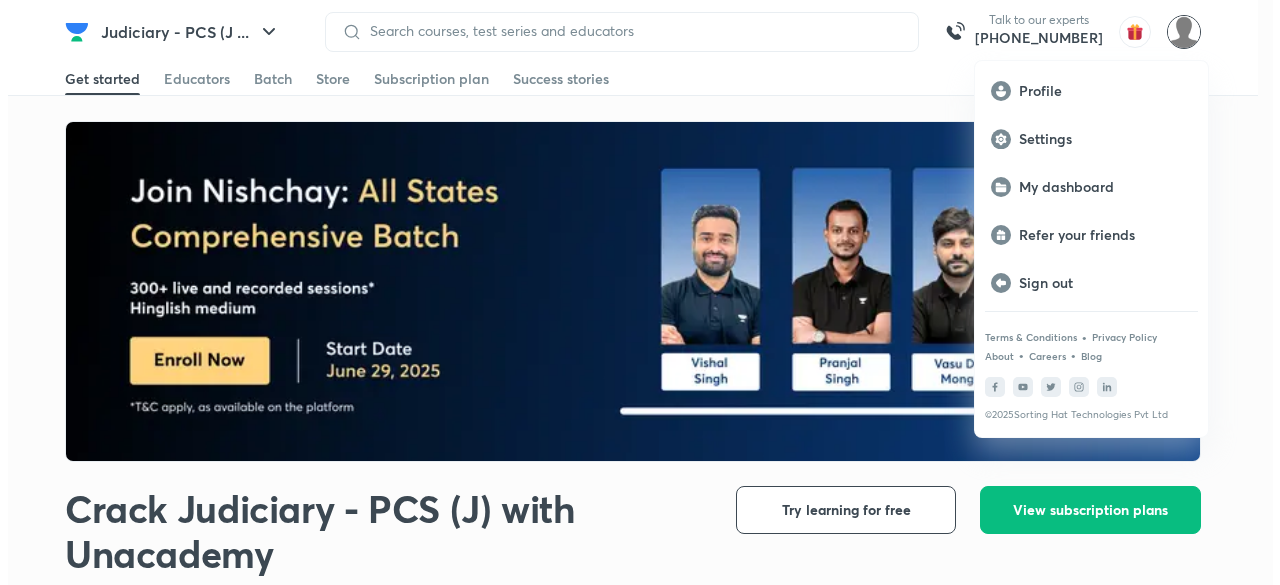scroll, scrollTop: 0, scrollLeft: 0, axis: both 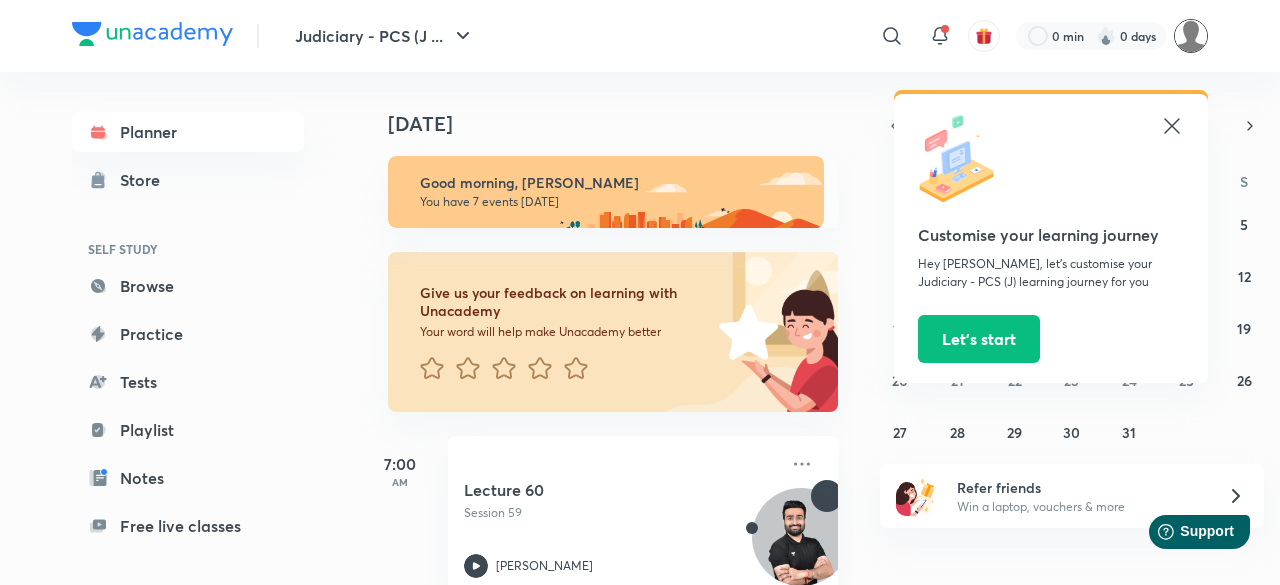 click at bounding box center [1191, 36] 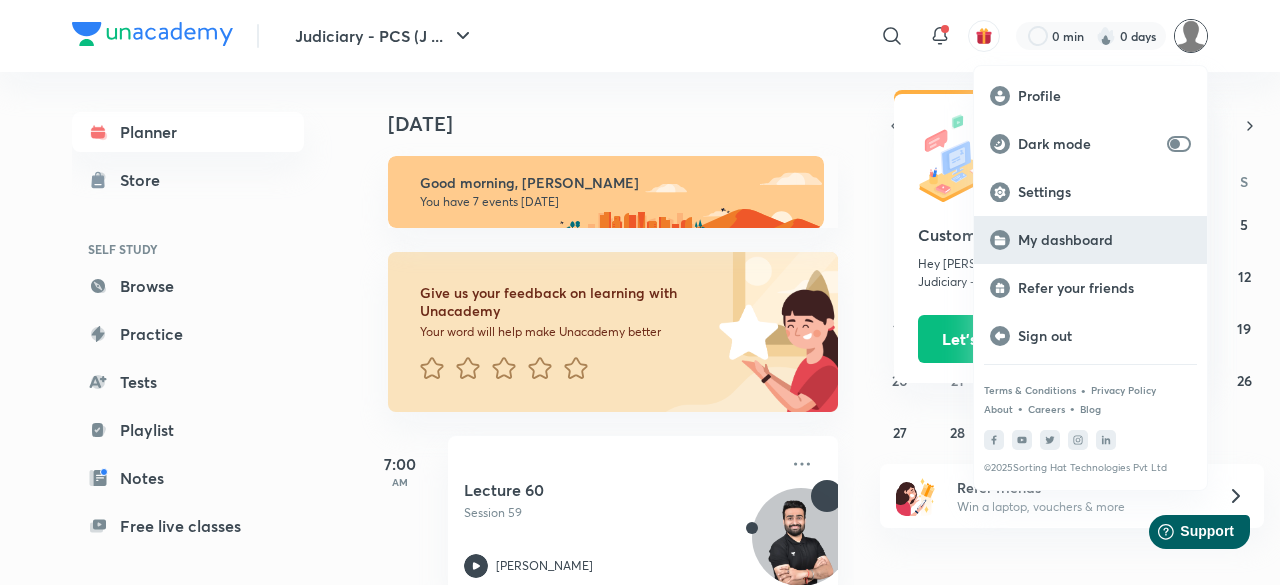 click on "My dashboard" at bounding box center (1104, 240) 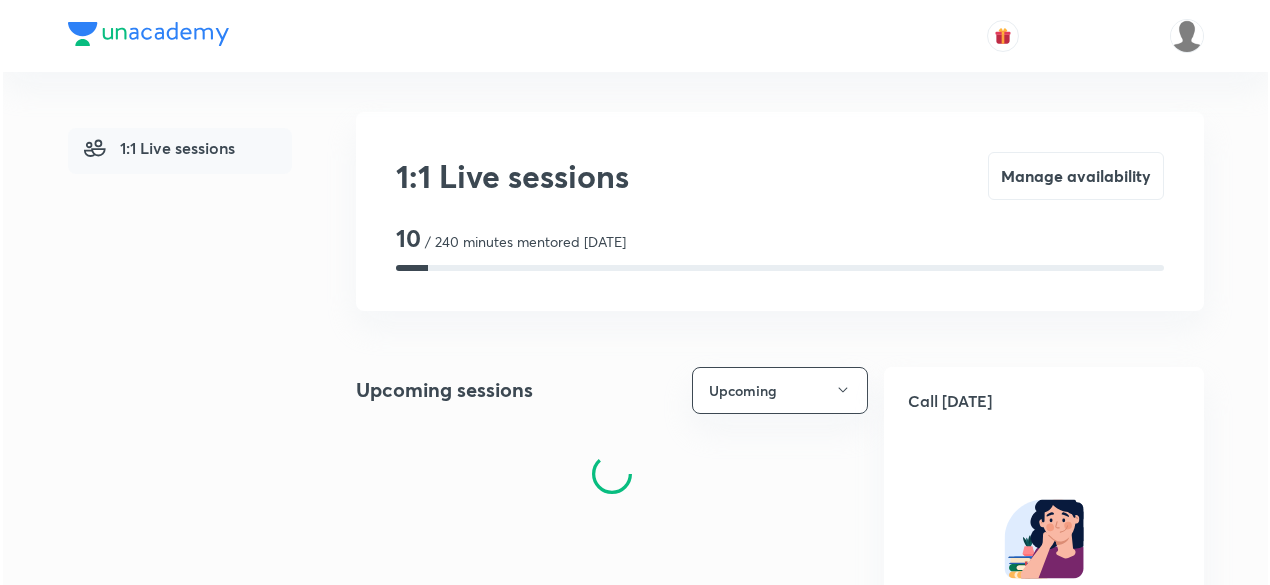 scroll, scrollTop: 0, scrollLeft: 0, axis: both 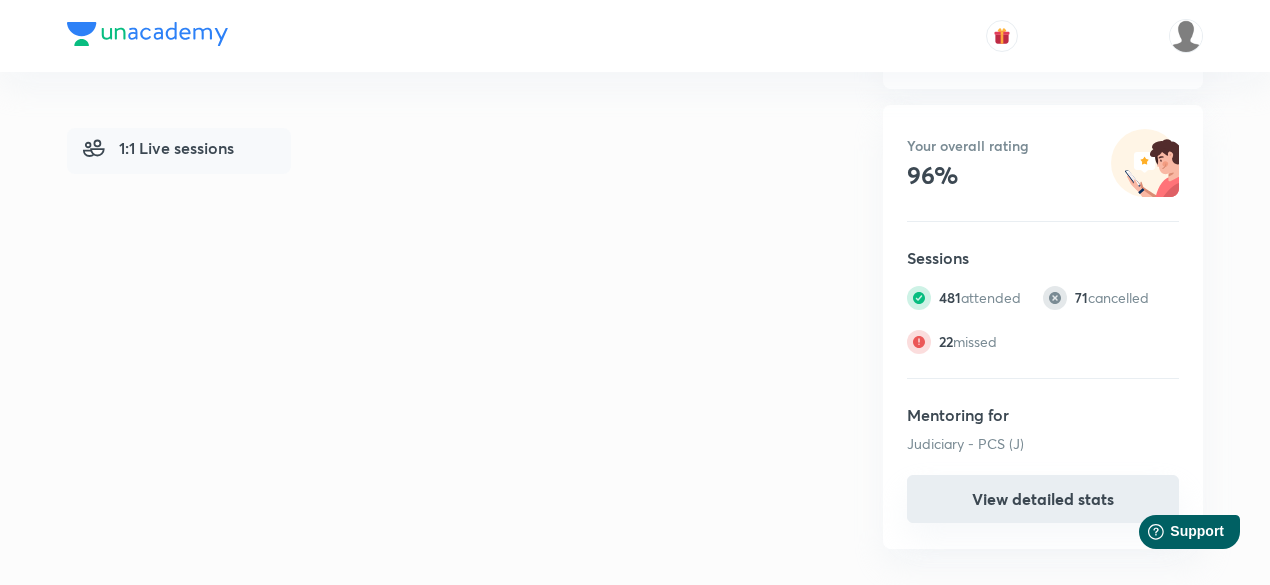 click on "View detailed stats" at bounding box center [1043, 499] 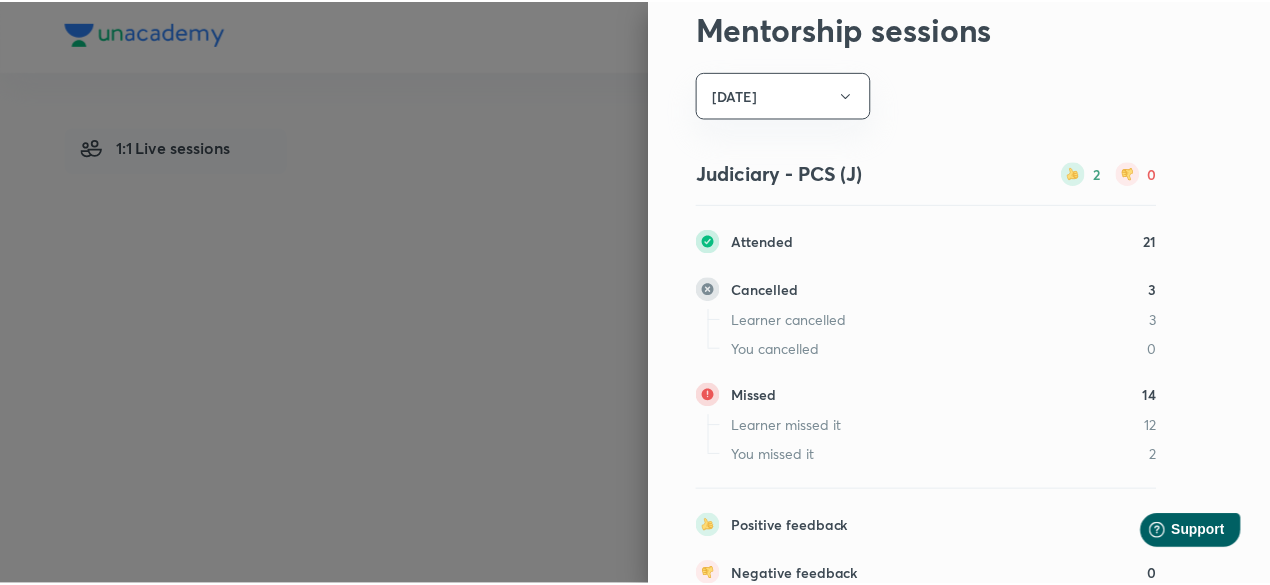 scroll, scrollTop: 0, scrollLeft: 0, axis: both 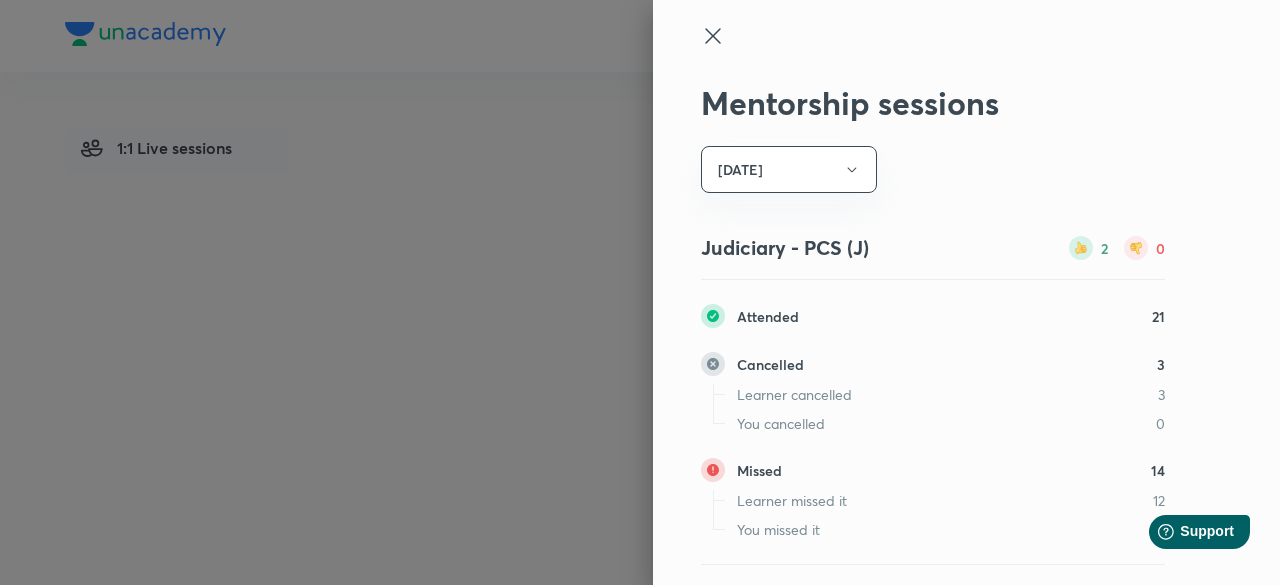 click 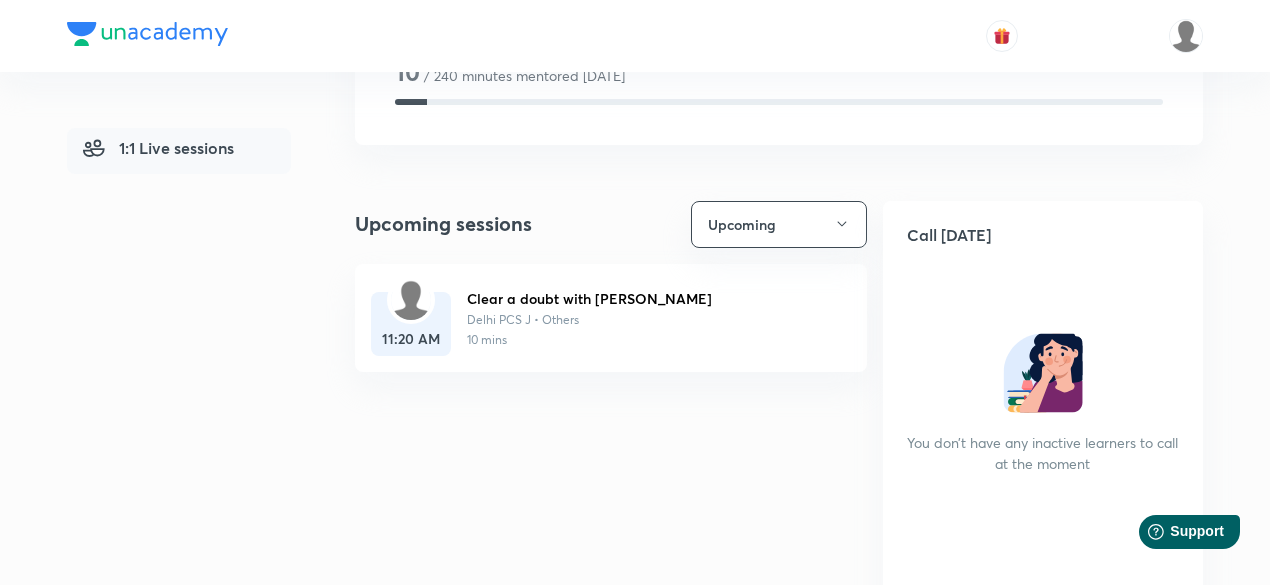 scroll, scrollTop: 98, scrollLeft: 0, axis: vertical 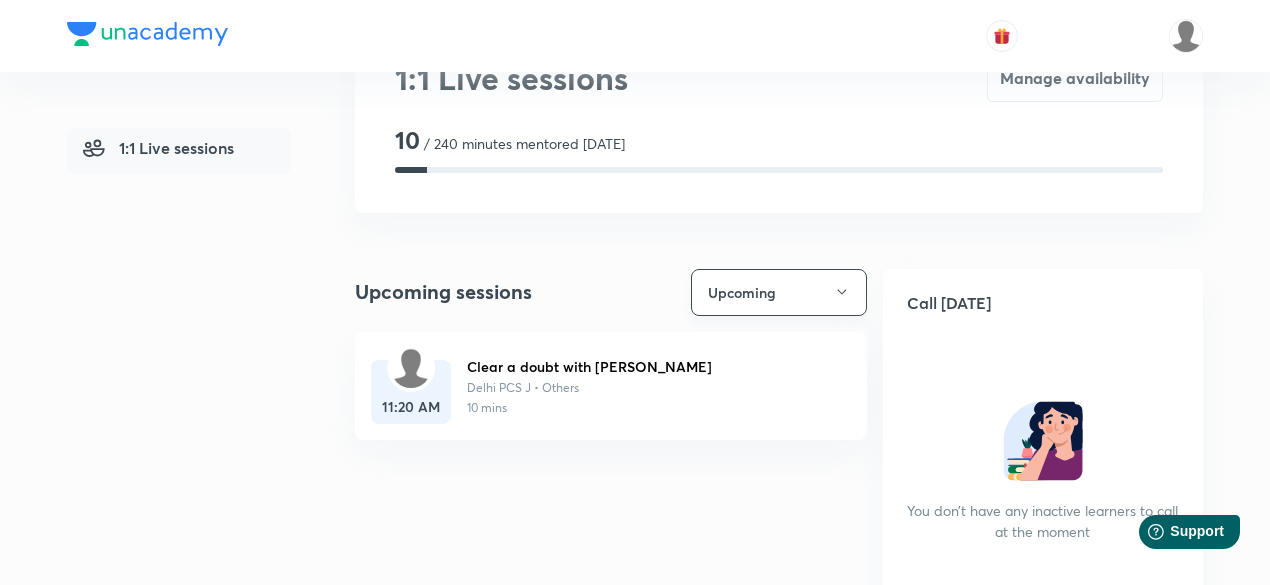 click on "Upcoming" at bounding box center [779, 292] 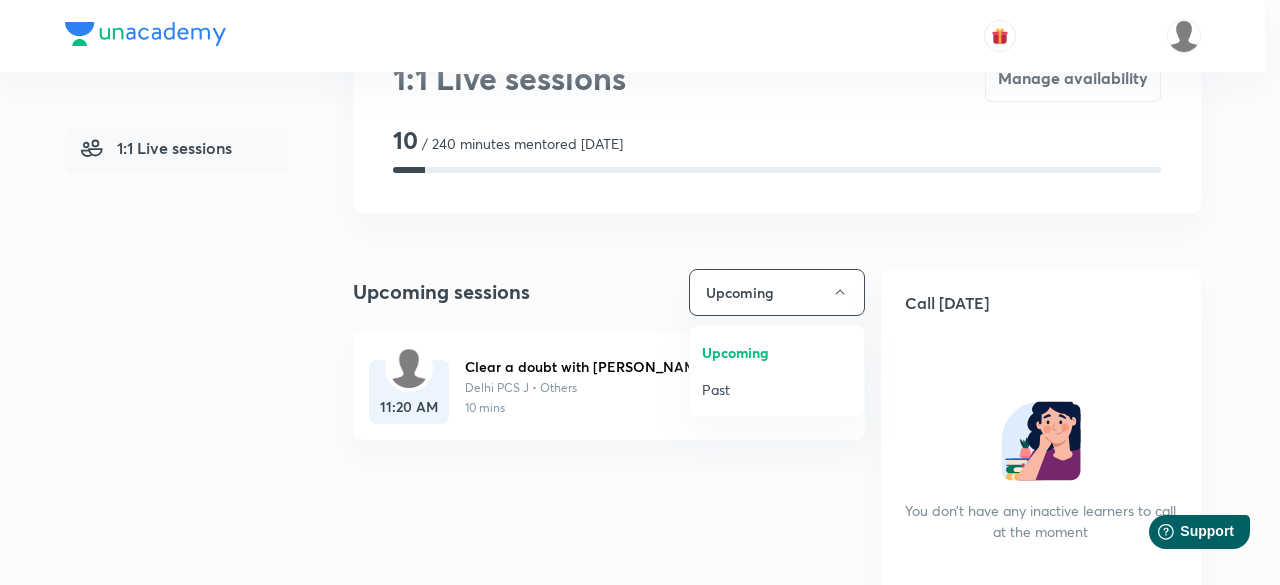 click on "Past" at bounding box center (777, 389) 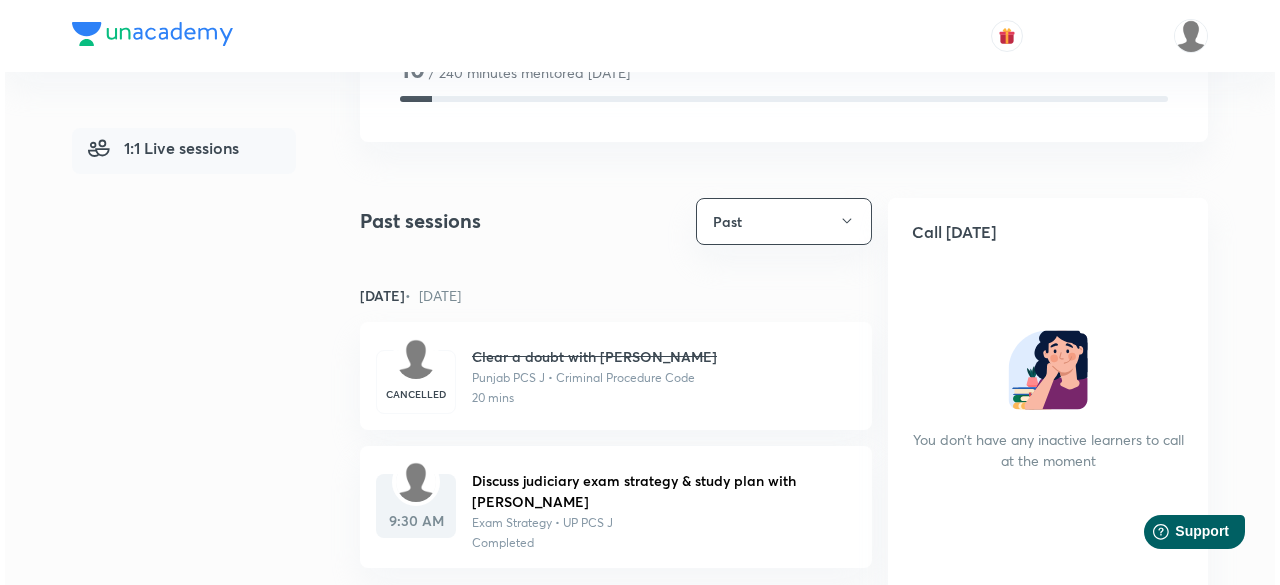 scroll, scrollTop: 198, scrollLeft: 0, axis: vertical 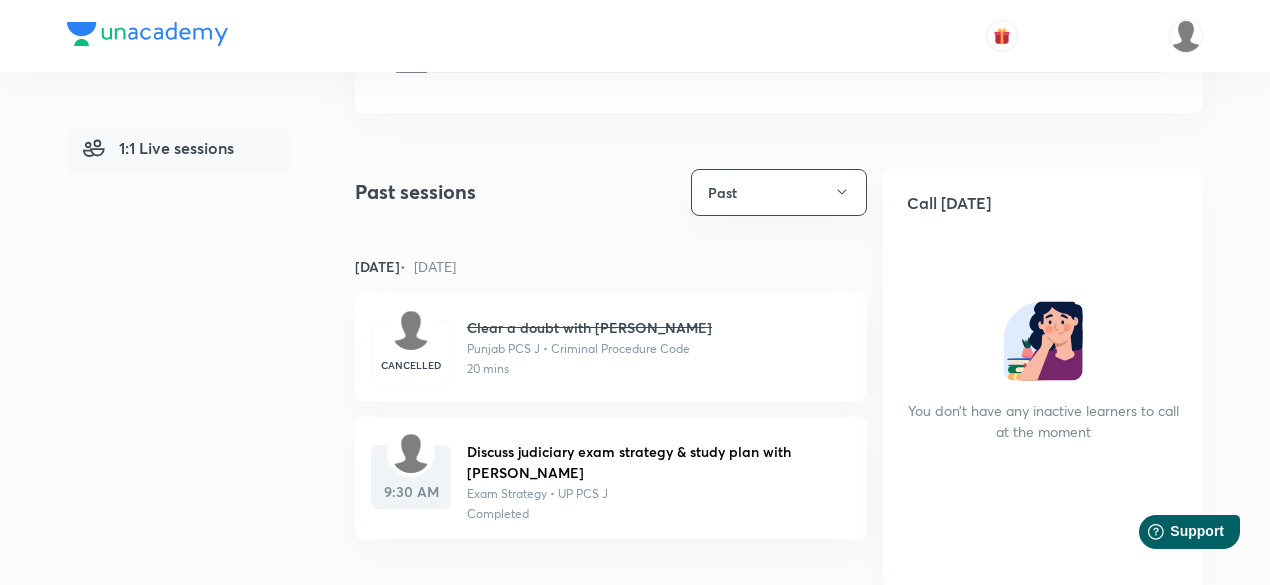 click at bounding box center (411, 330) 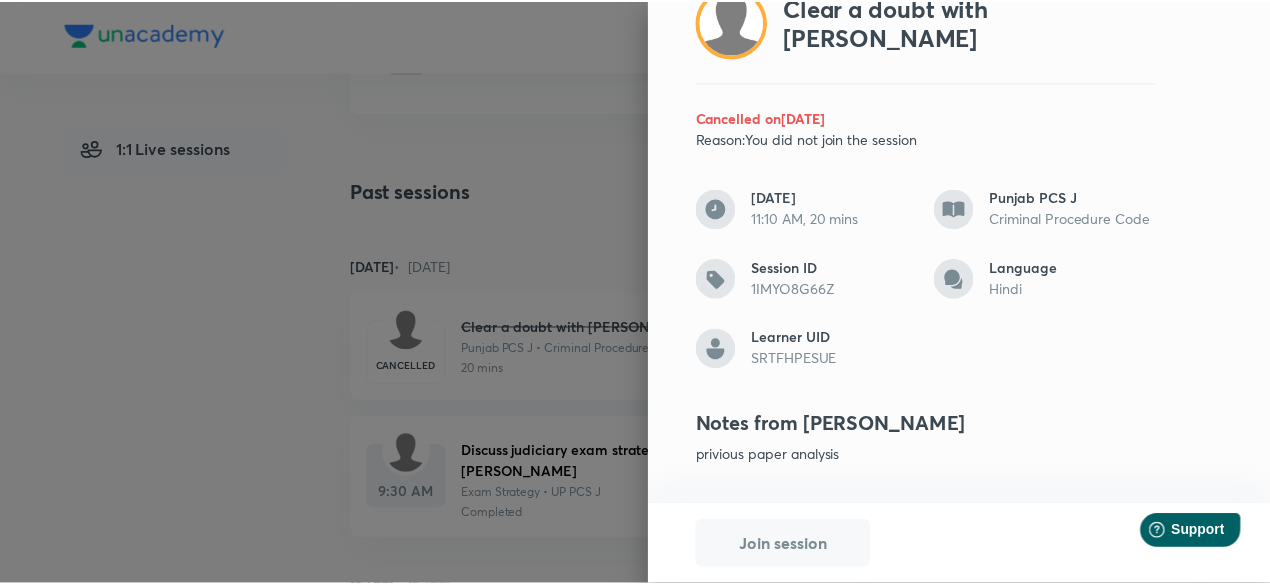 scroll, scrollTop: 0, scrollLeft: 0, axis: both 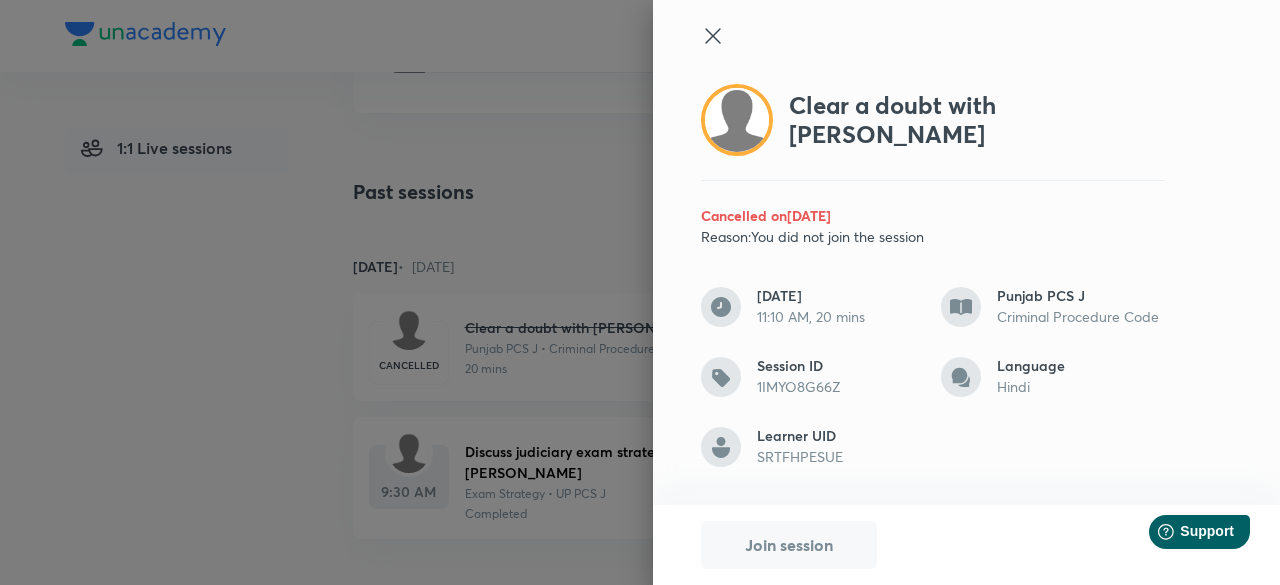 click 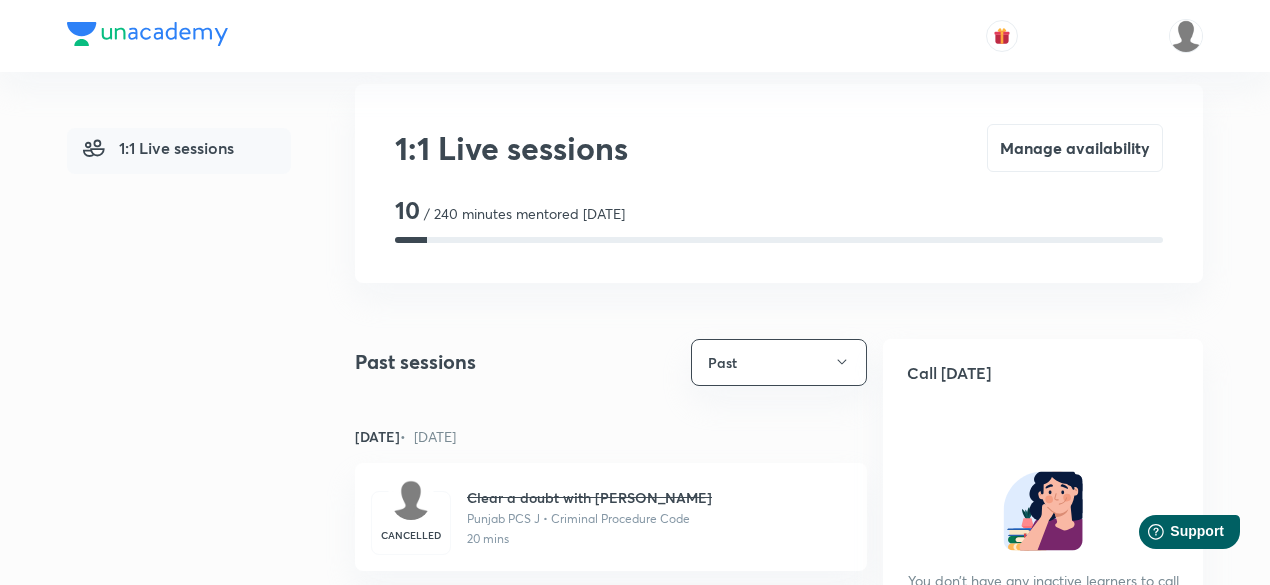 scroll, scrollTop: 0, scrollLeft: 0, axis: both 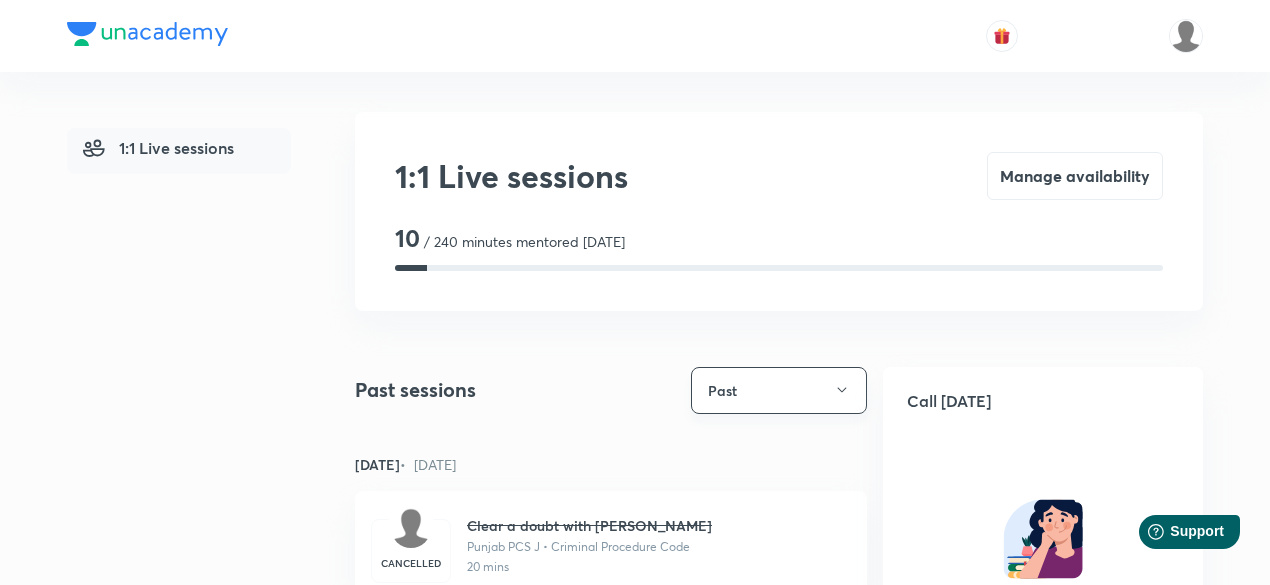 click 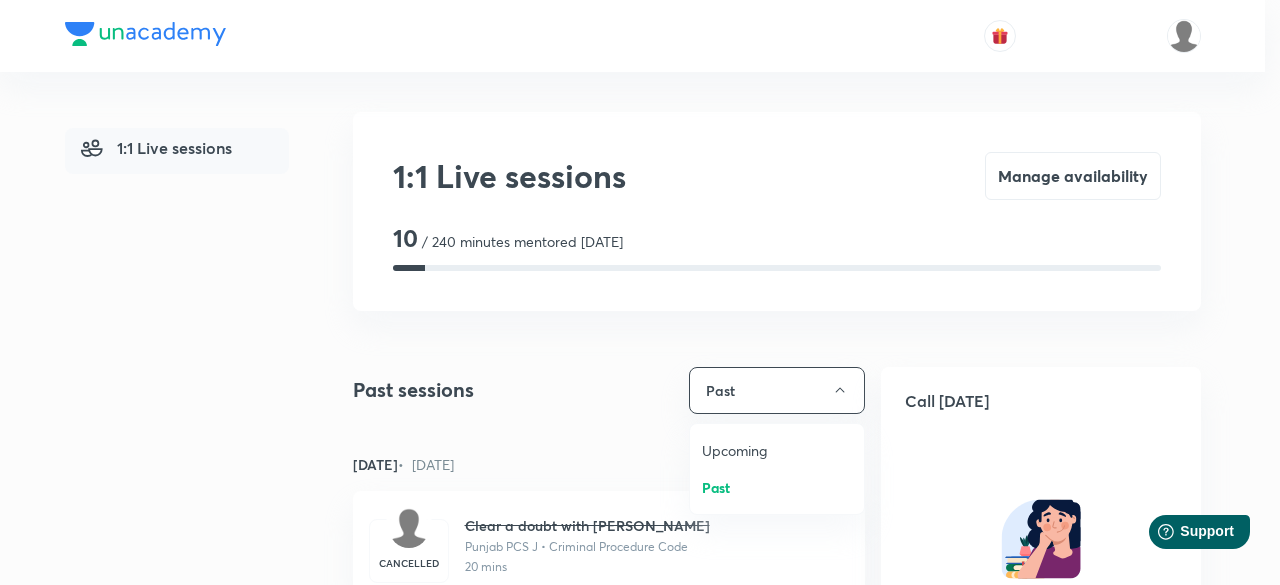 click on "Upcoming" at bounding box center (777, 450) 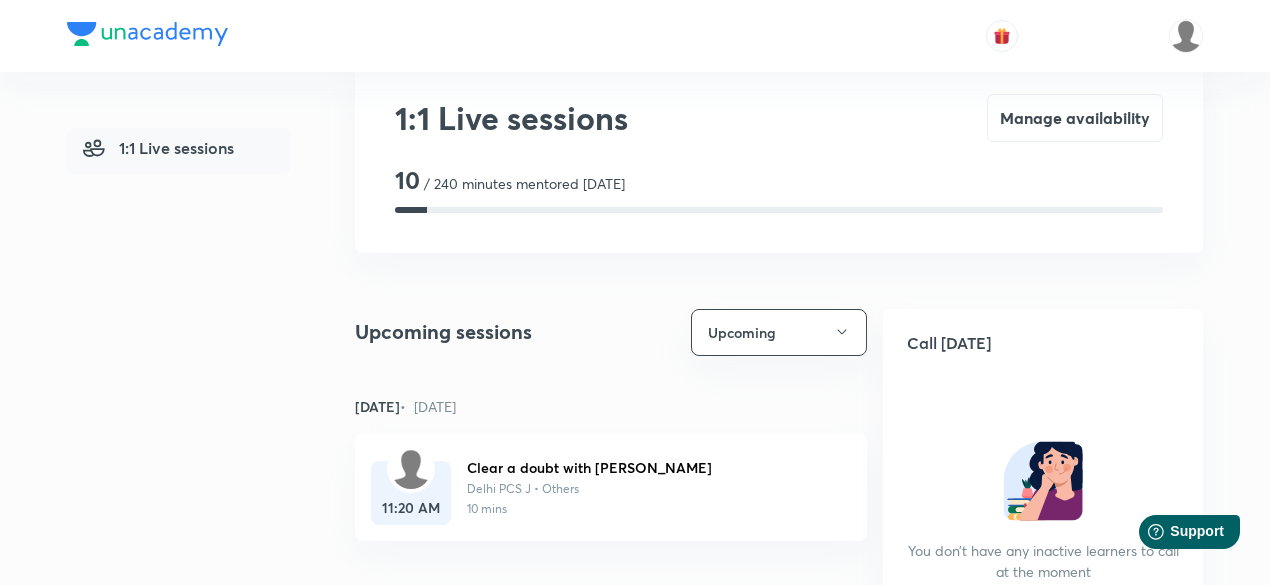scroll, scrollTop: 0, scrollLeft: 0, axis: both 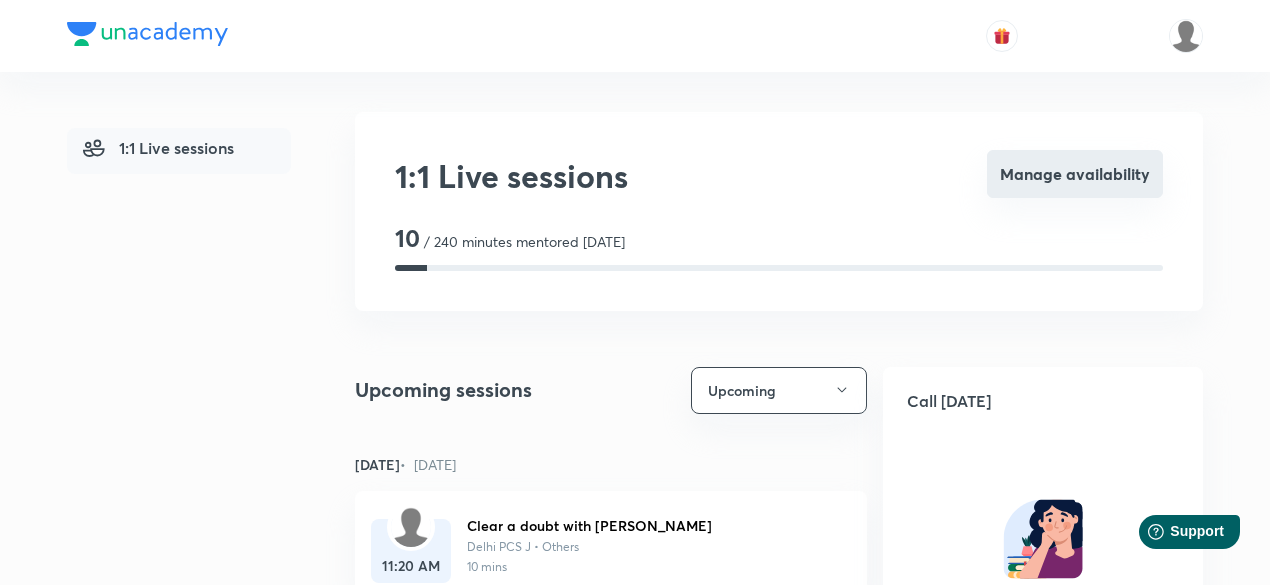 click on "Manage availability" at bounding box center (1075, 174) 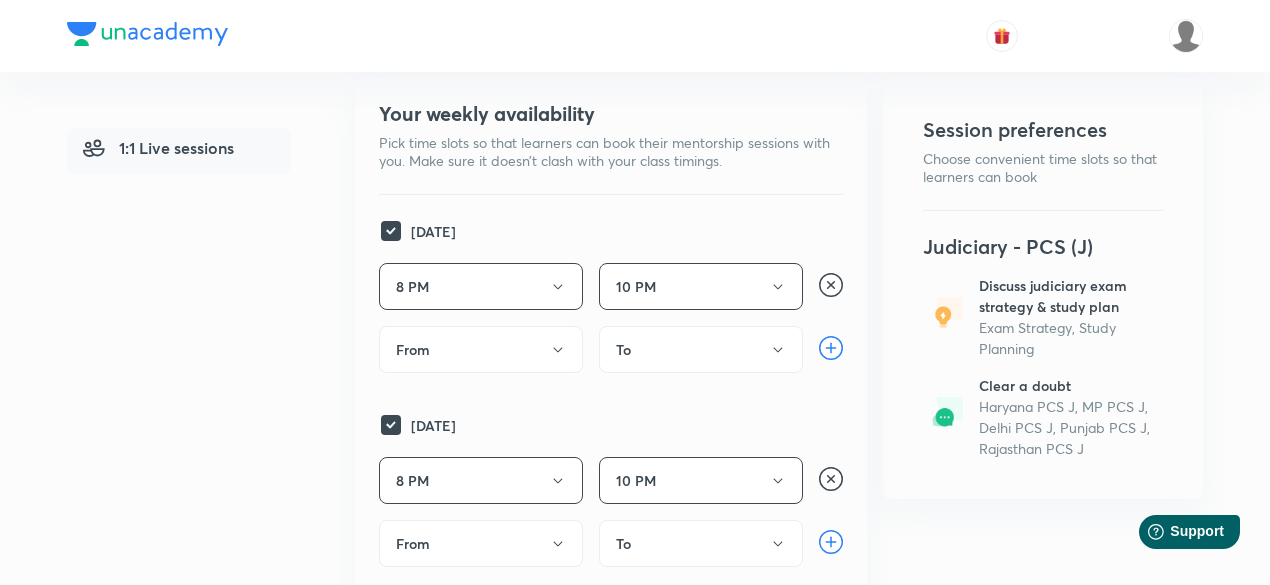 scroll, scrollTop: 0, scrollLeft: 0, axis: both 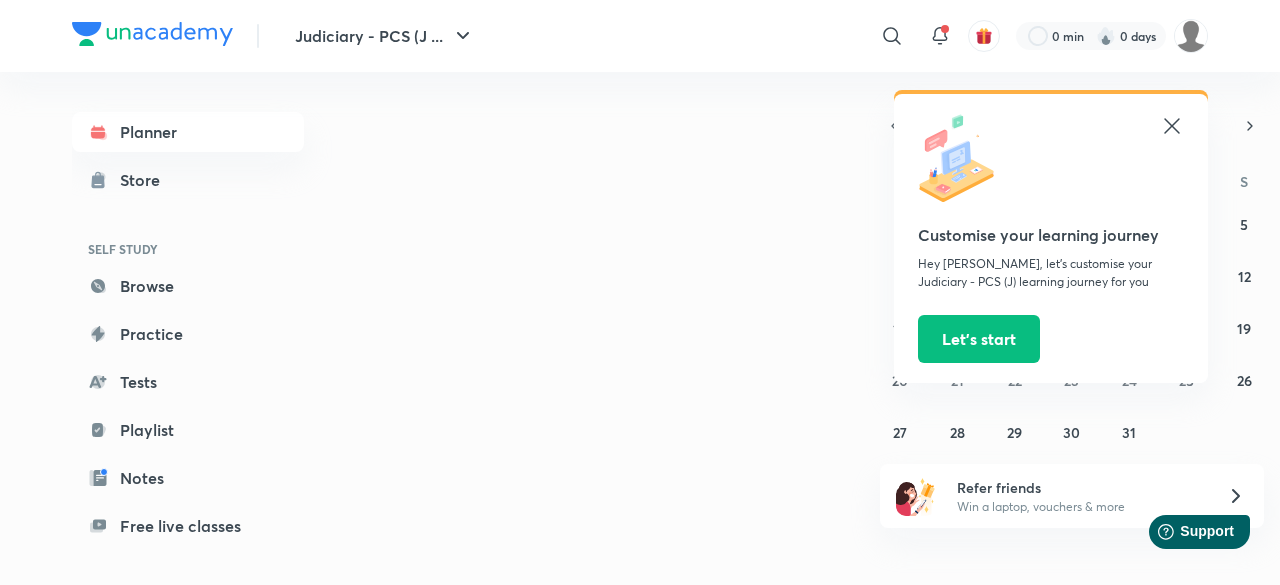 click 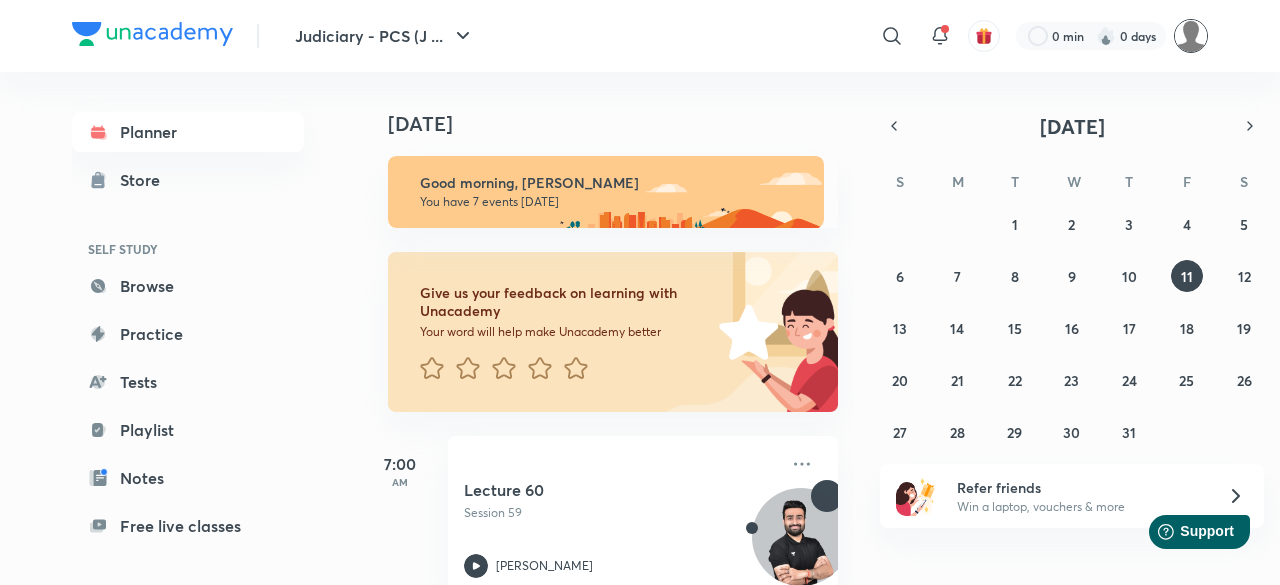 click at bounding box center (1191, 36) 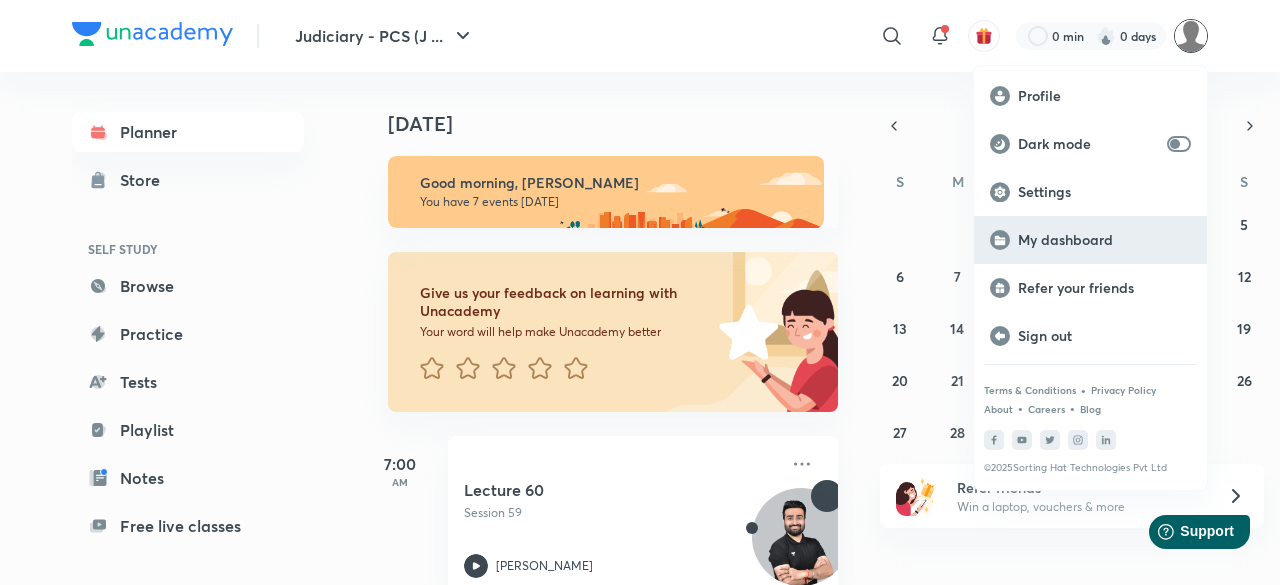 click on "My dashboard" at bounding box center [1104, 240] 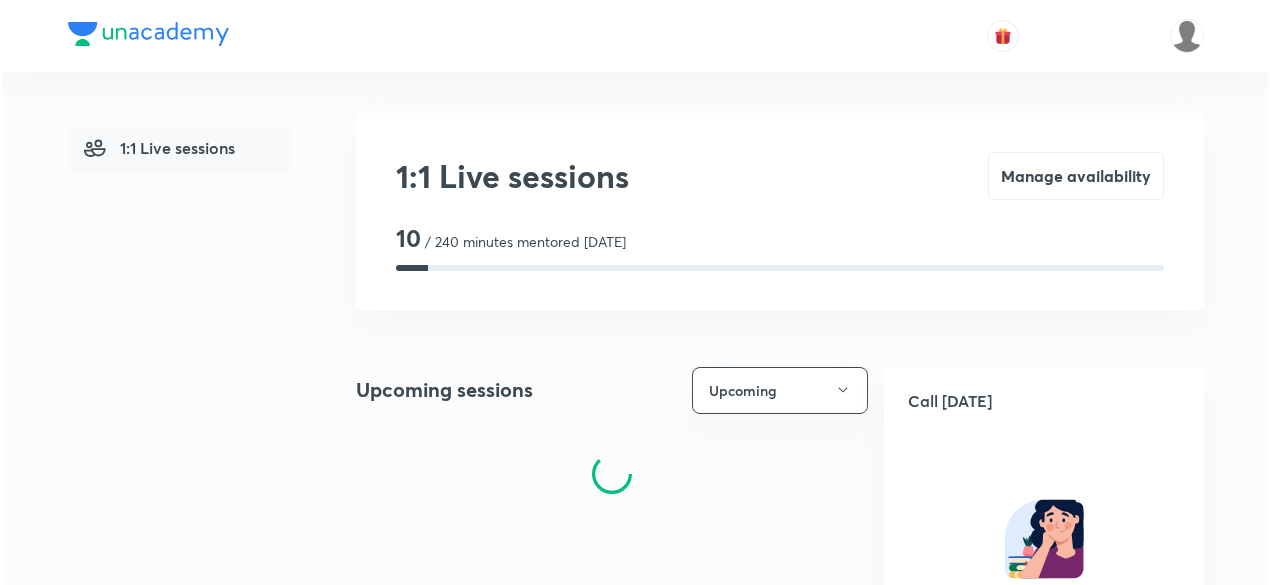 scroll, scrollTop: 0, scrollLeft: 0, axis: both 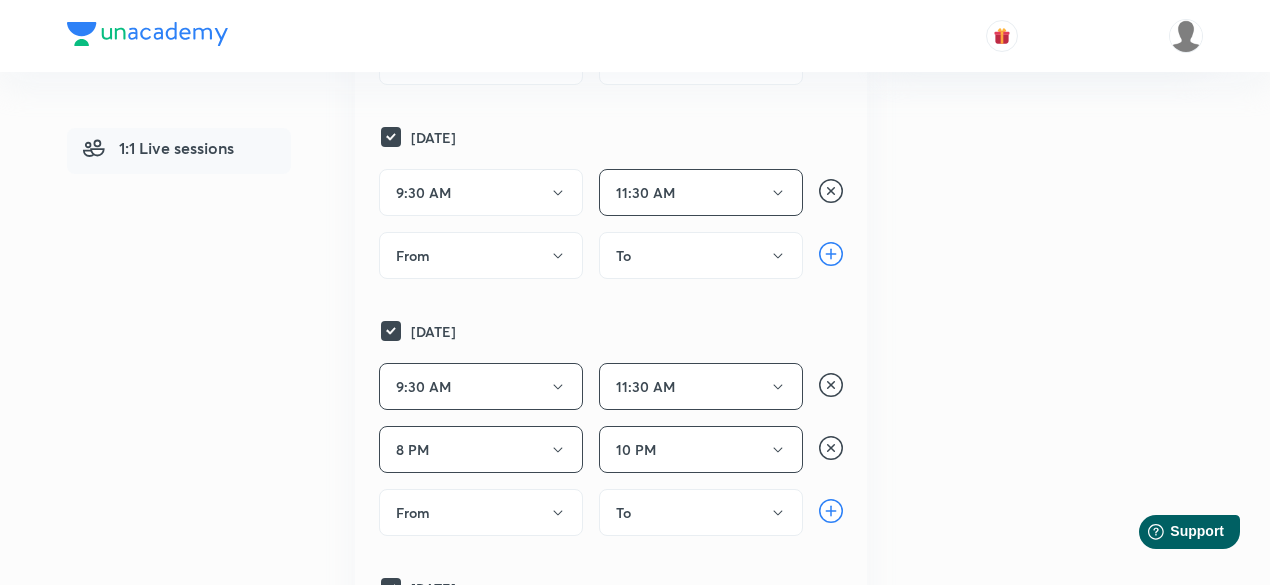 click on "9:30 AM" at bounding box center [481, 192] 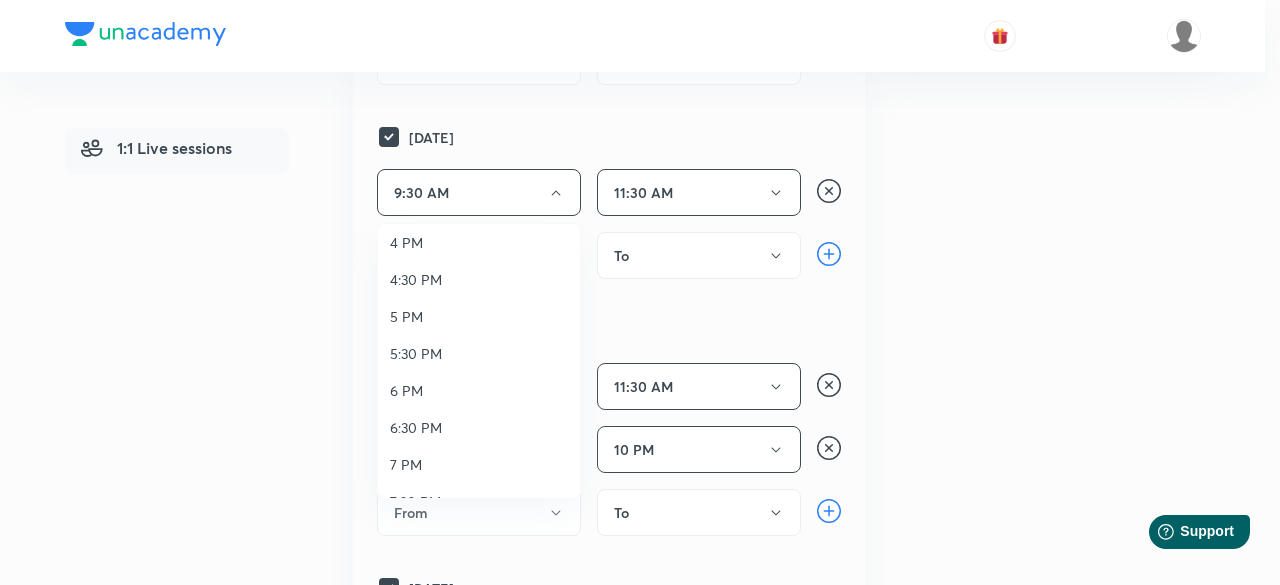 scroll, scrollTop: 814, scrollLeft: 0, axis: vertical 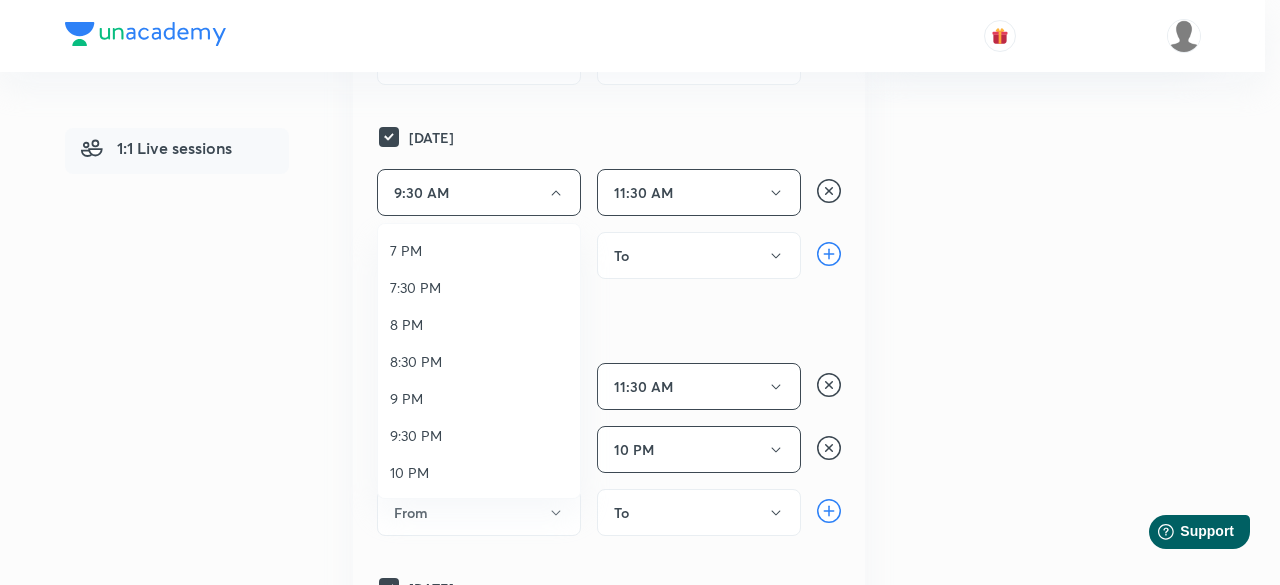 click on "8 PM" at bounding box center [479, 324] 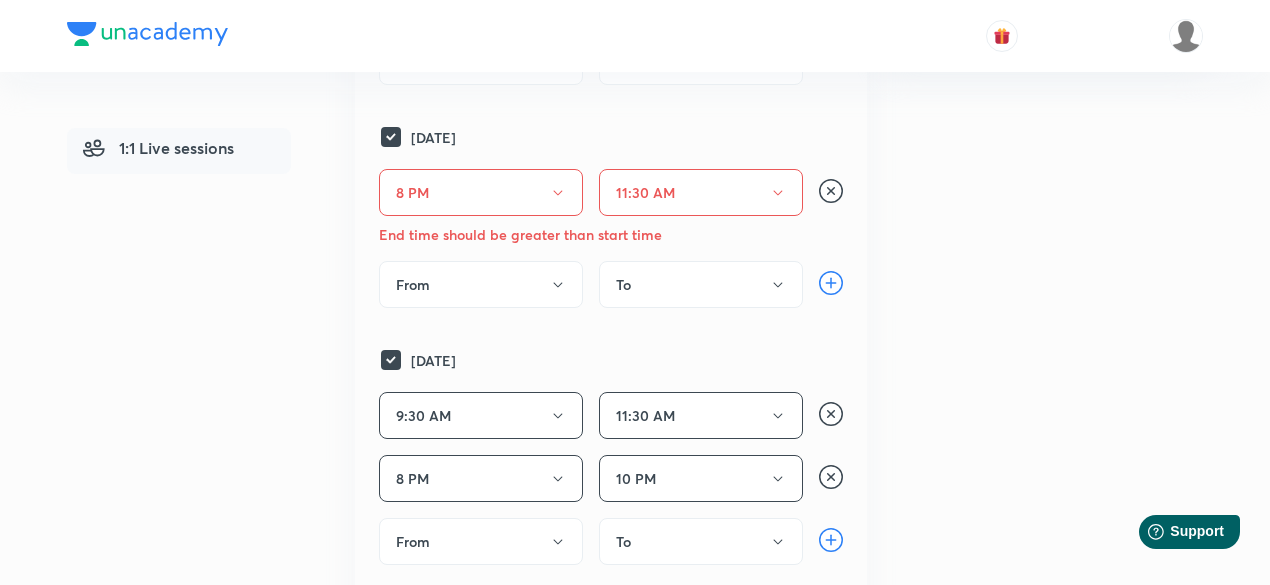 click on "11:30 AM" at bounding box center [701, 192] 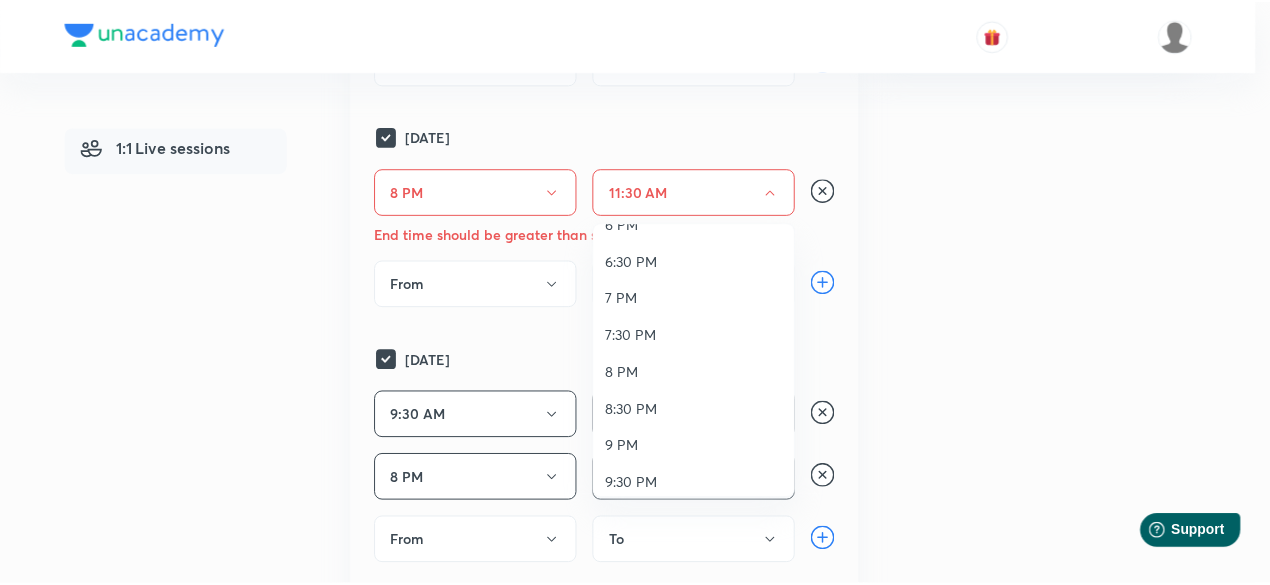 scroll, scrollTop: 814, scrollLeft: 0, axis: vertical 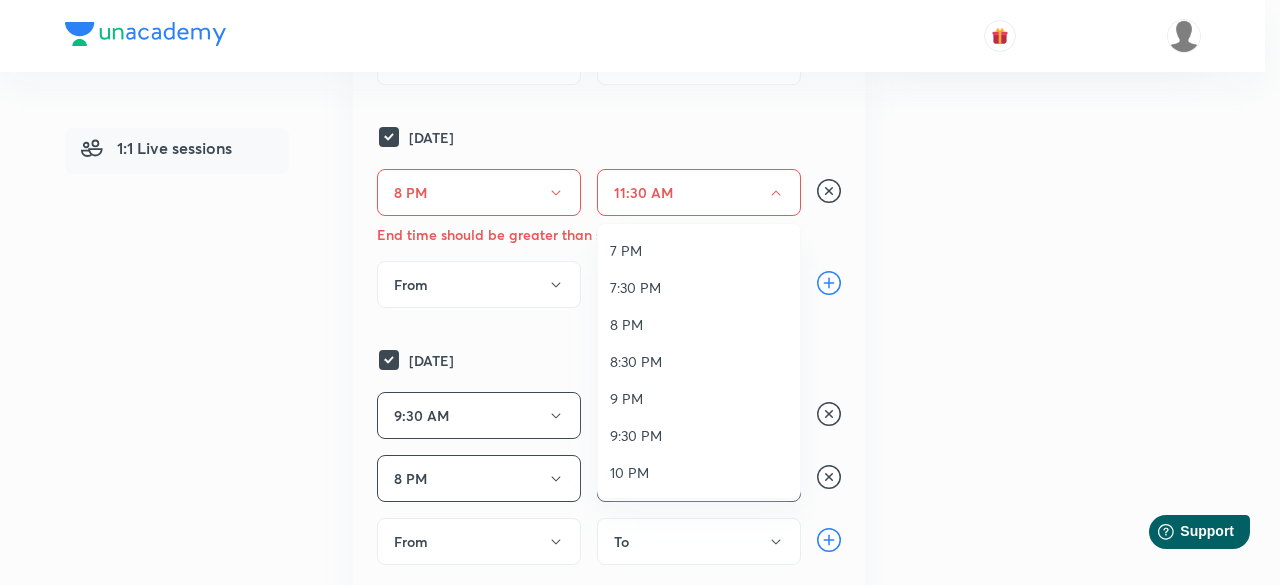 click on "10 PM" at bounding box center (699, 472) 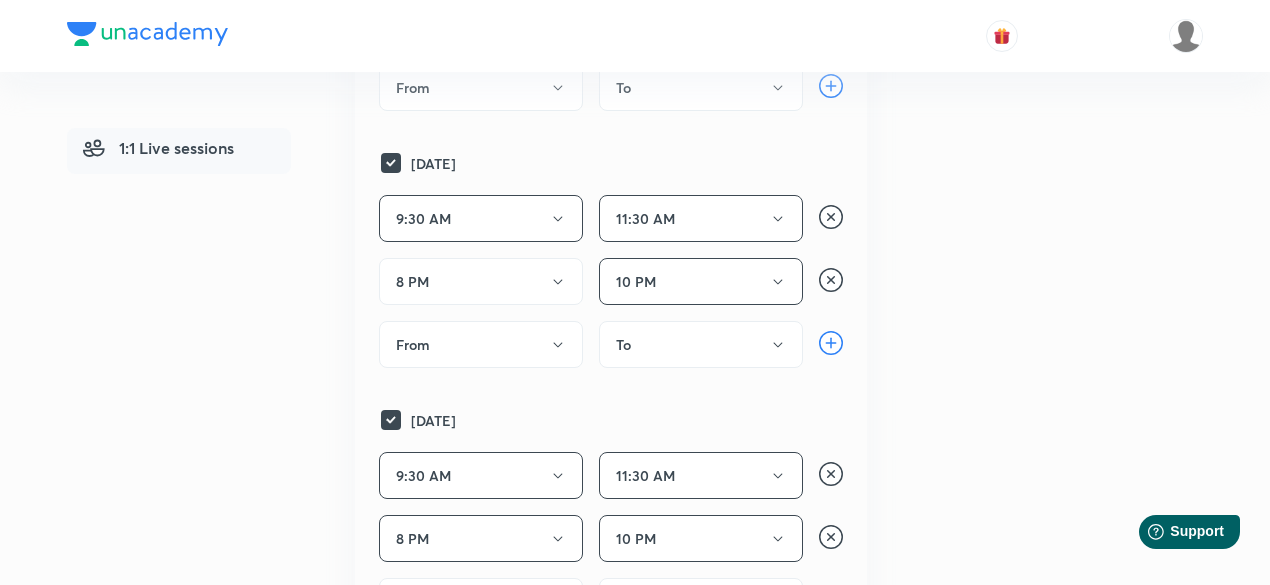 scroll, scrollTop: 900, scrollLeft: 0, axis: vertical 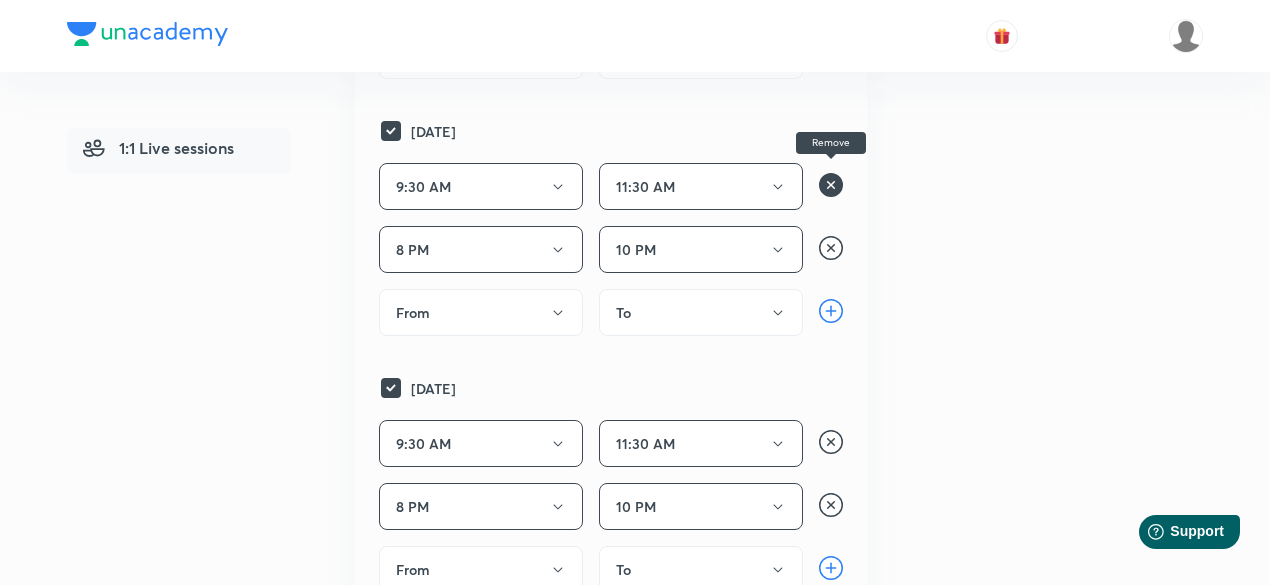 click at bounding box center [831, 185] 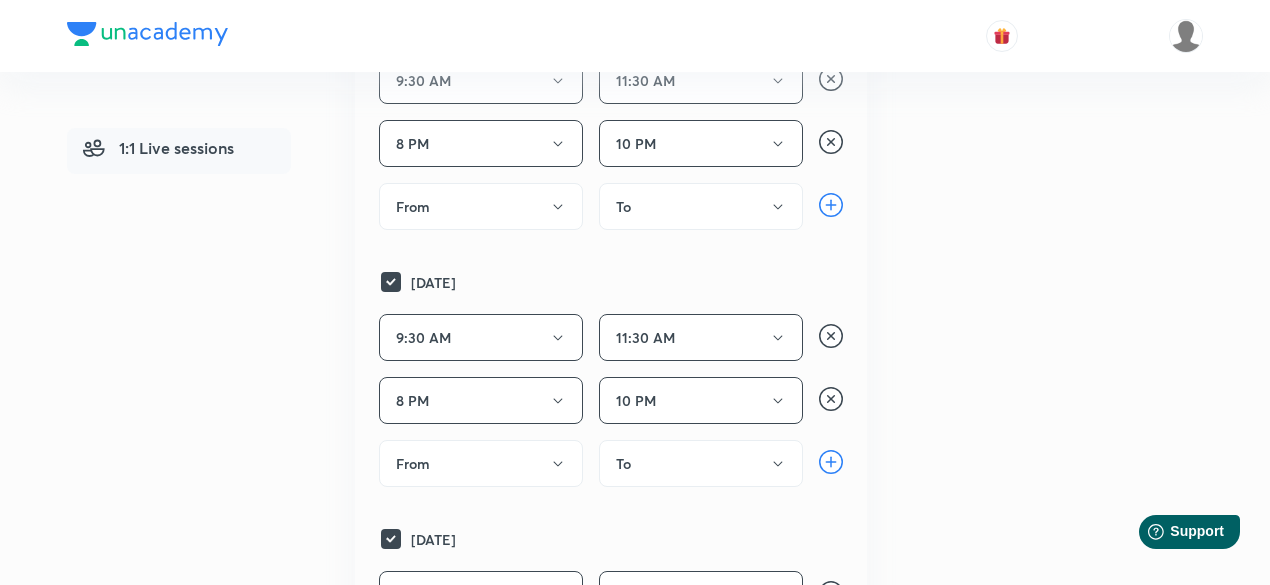 scroll, scrollTop: 1100, scrollLeft: 0, axis: vertical 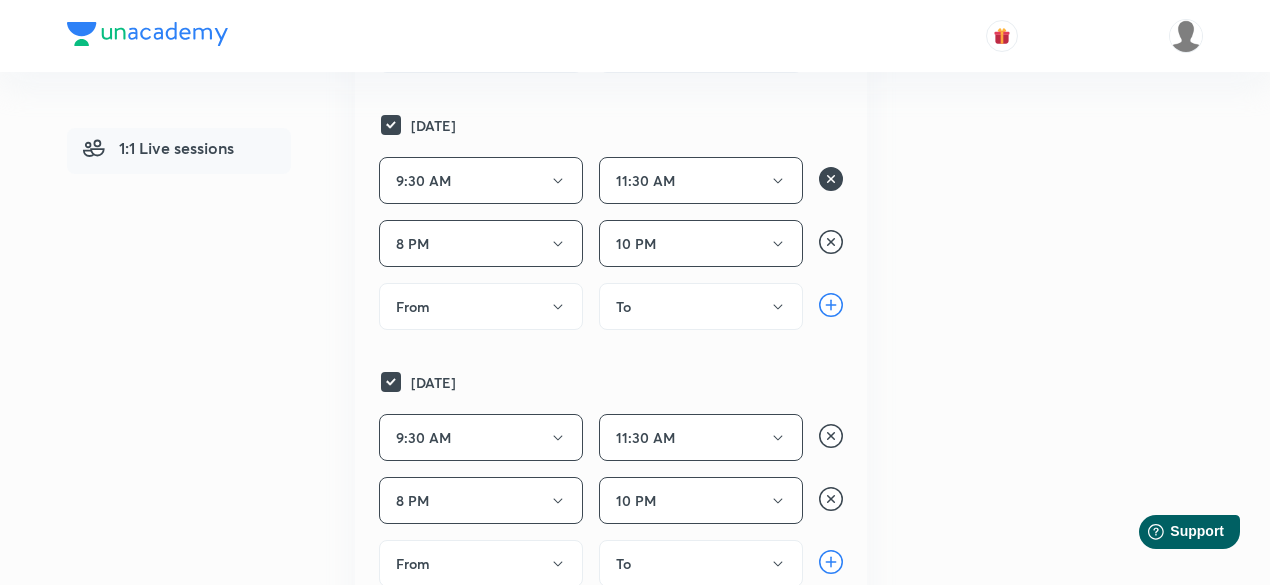 click at bounding box center [831, 179] 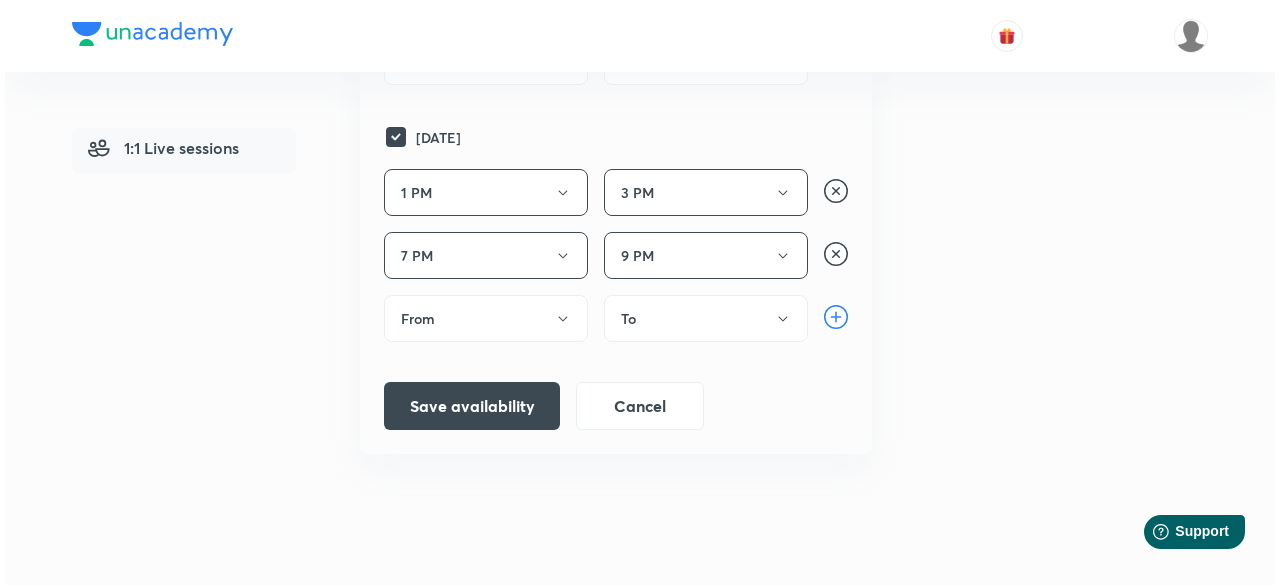 scroll, scrollTop: 1561, scrollLeft: 0, axis: vertical 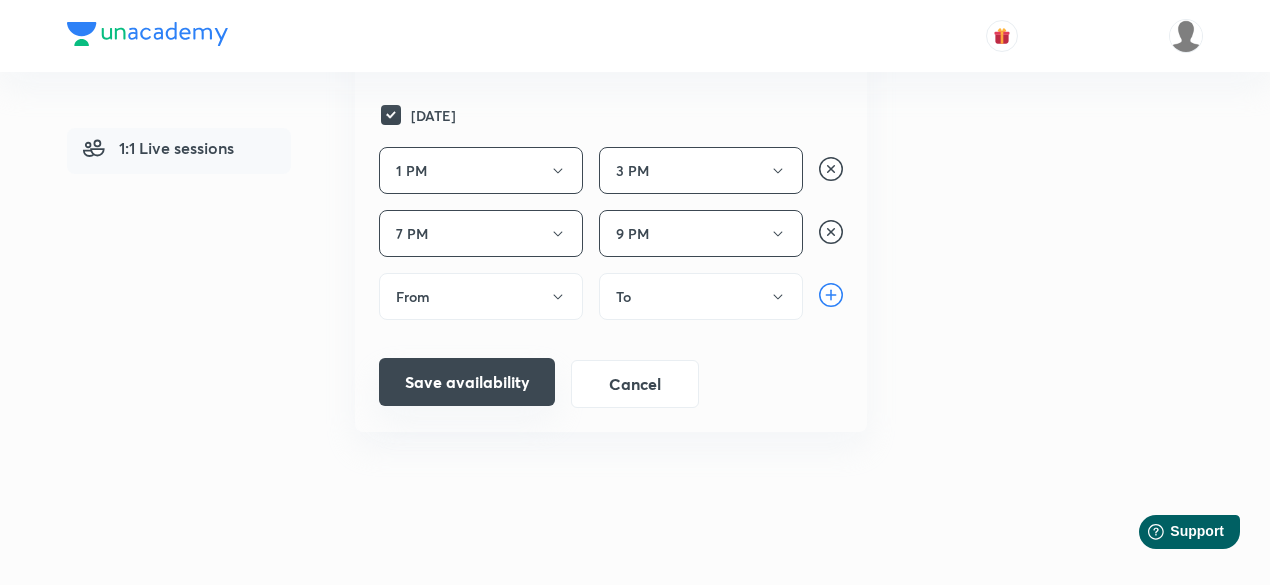 click on "Save availability" at bounding box center [467, 382] 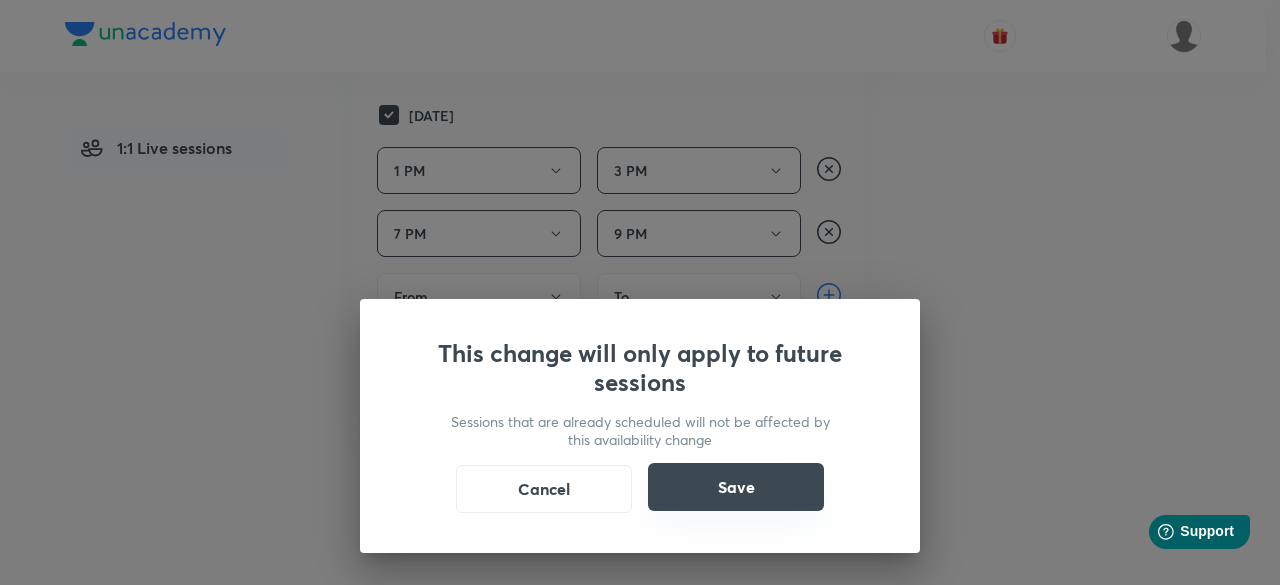 click on "Save" at bounding box center (736, 487) 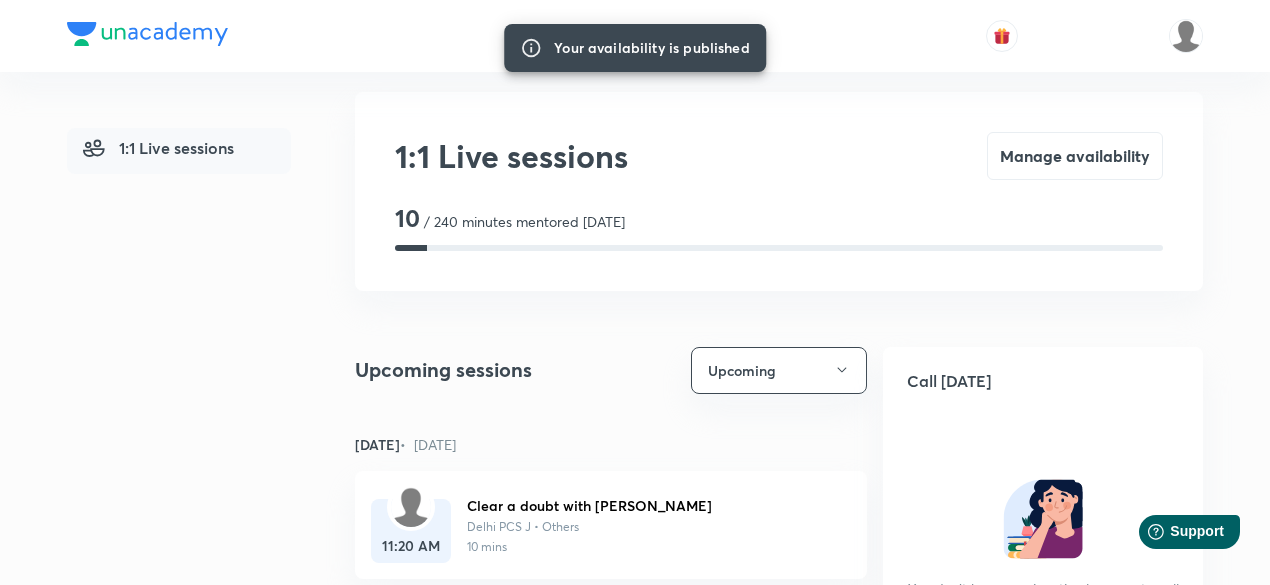 scroll, scrollTop: 0, scrollLeft: 0, axis: both 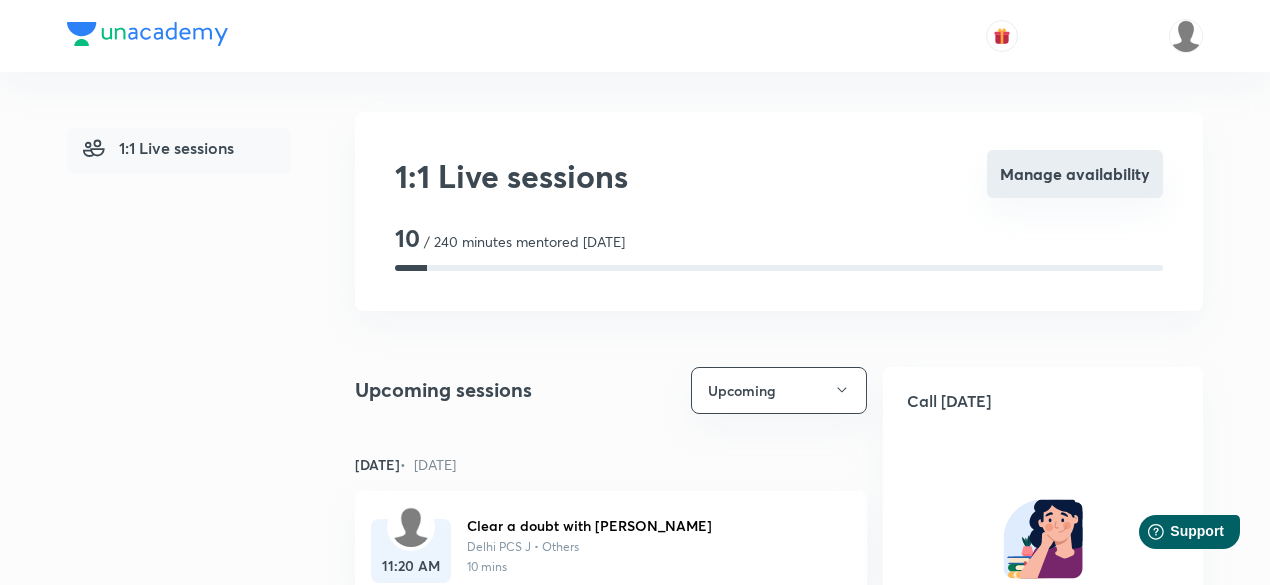 click on "Manage availability" at bounding box center (1075, 174) 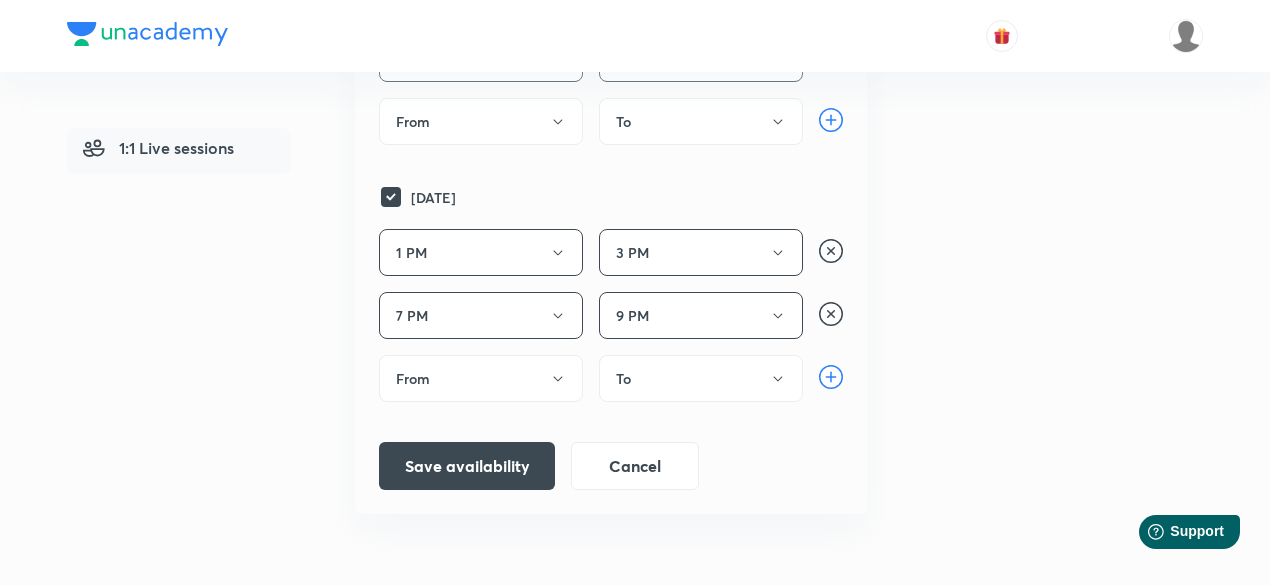 scroll, scrollTop: 1561, scrollLeft: 0, axis: vertical 